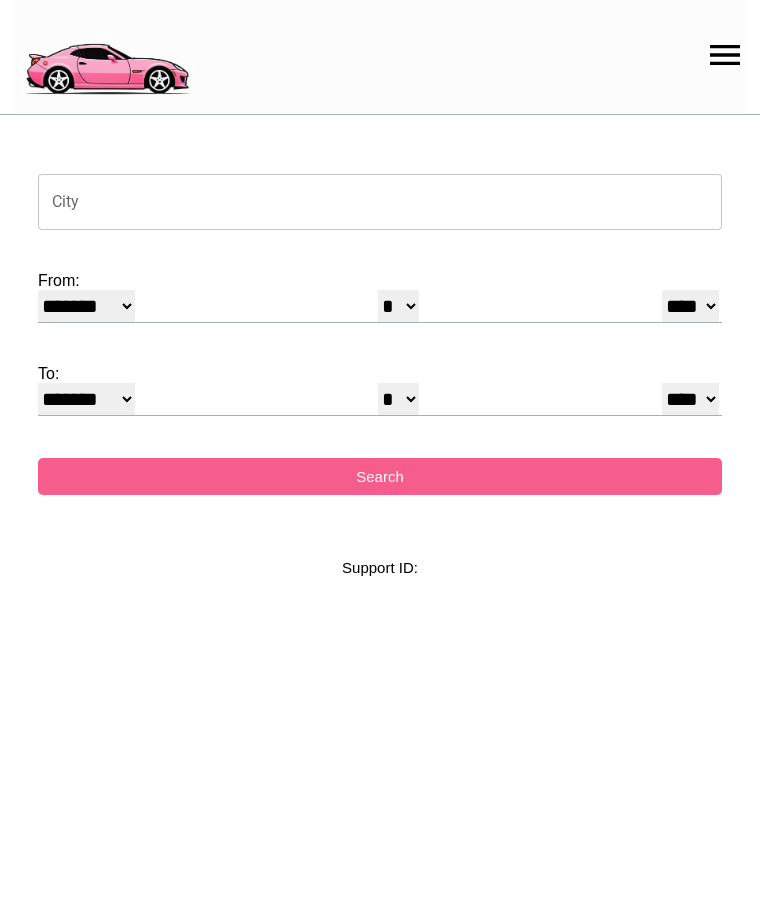 select on "*" 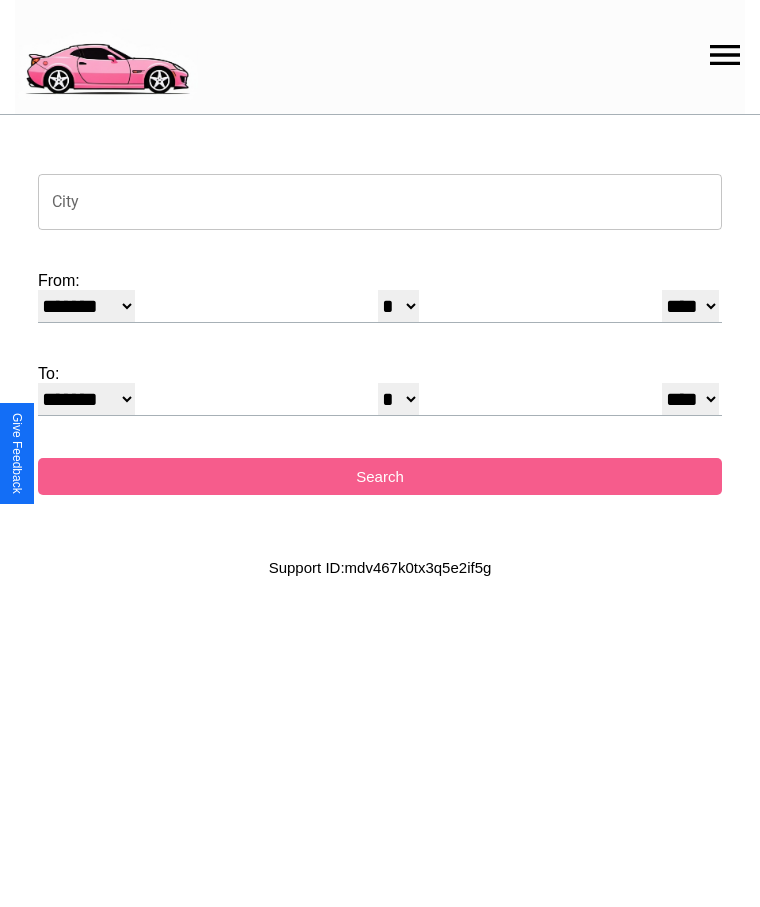 click 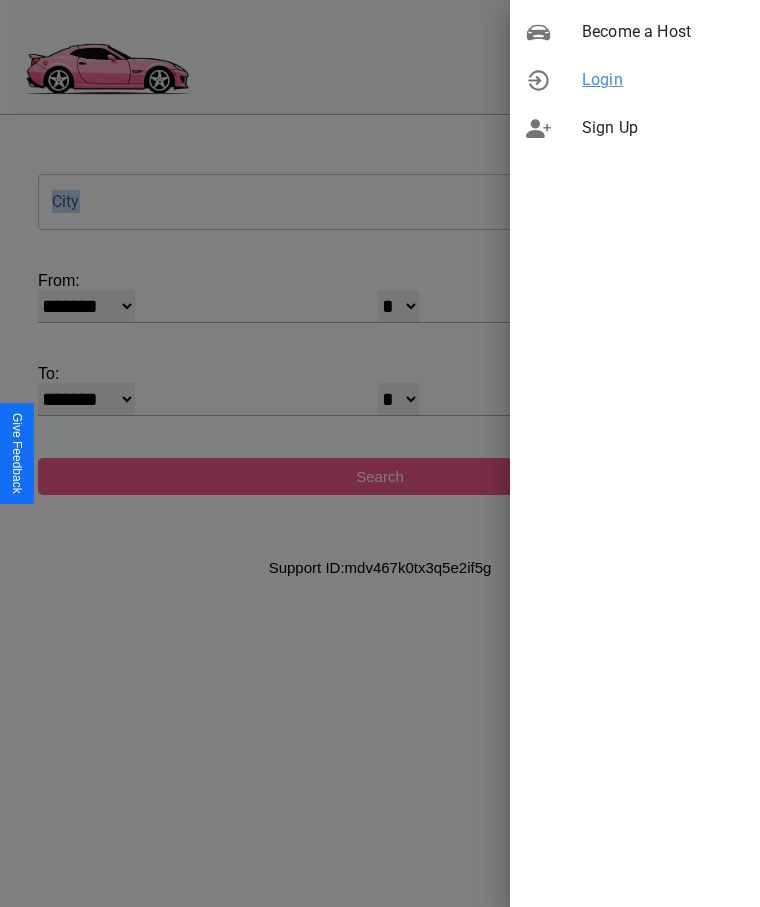 click on "Login" at bounding box center [663, 80] 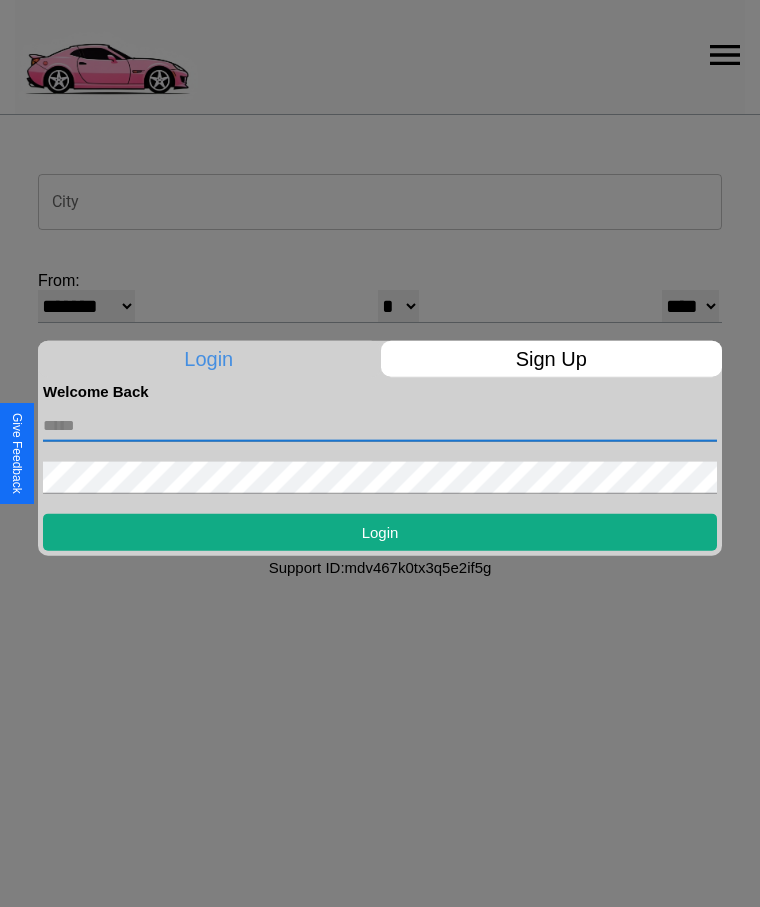 click at bounding box center (380, 425) 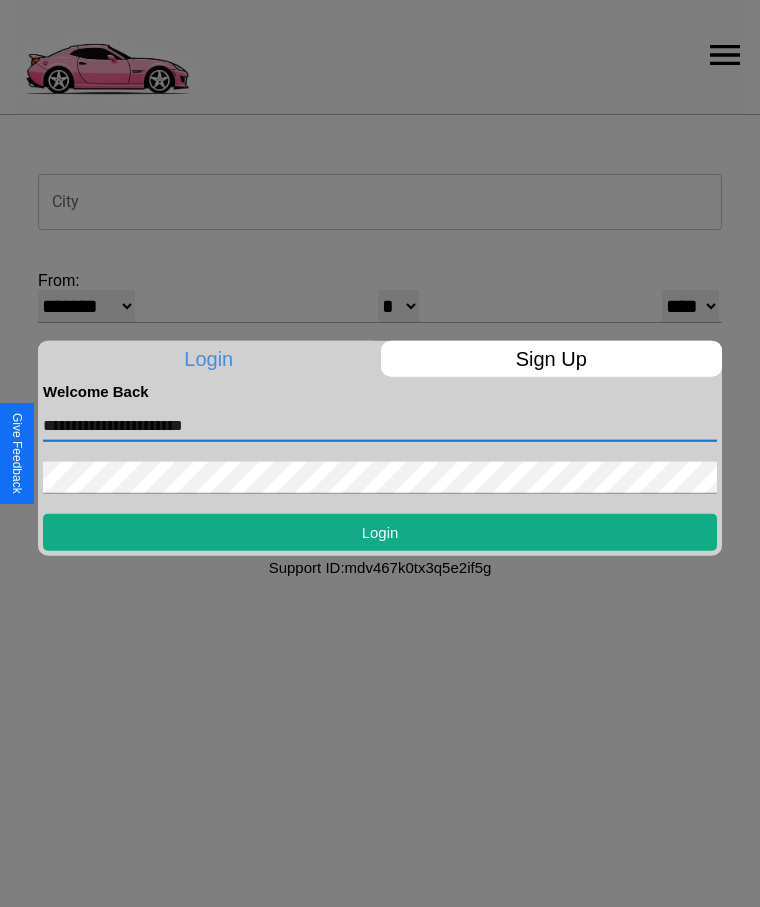 type on "**********" 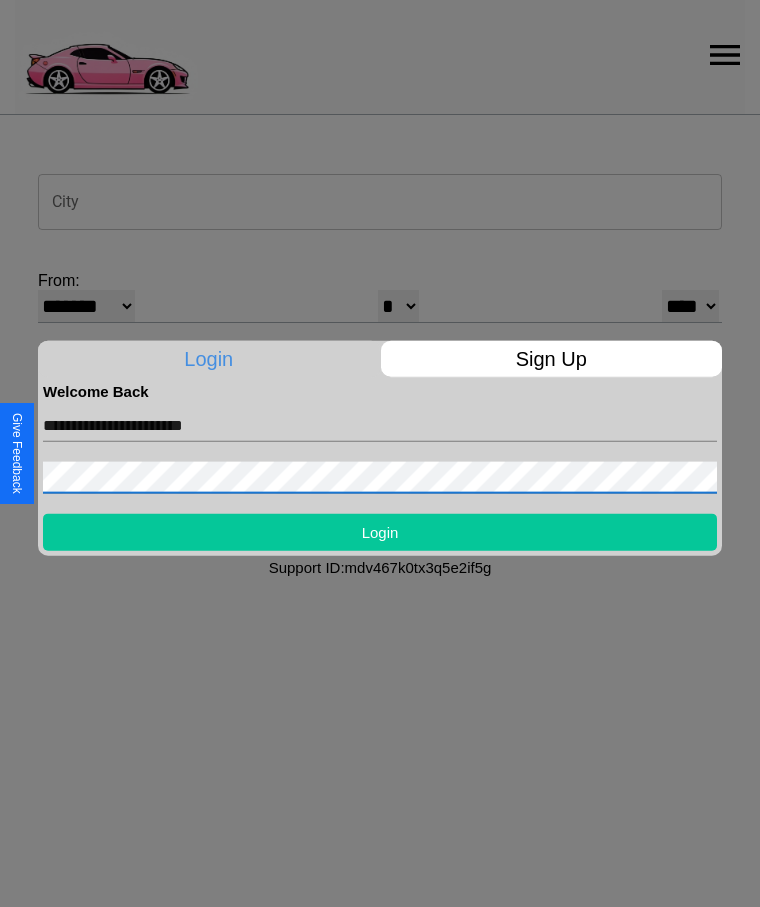 click on "Login" at bounding box center (380, 531) 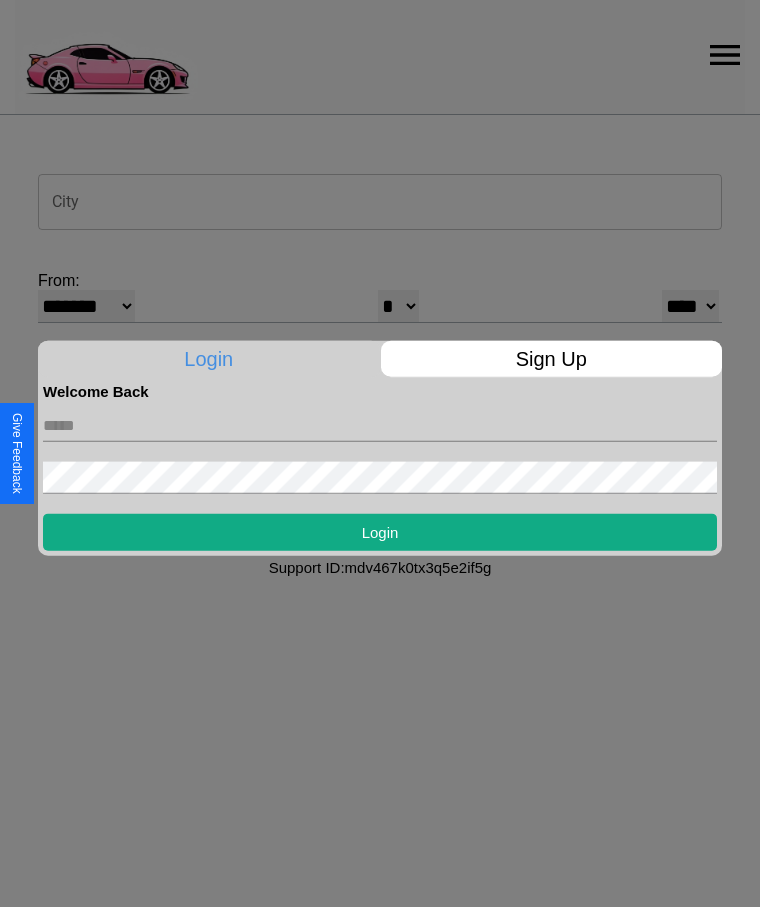 click at bounding box center [380, 453] 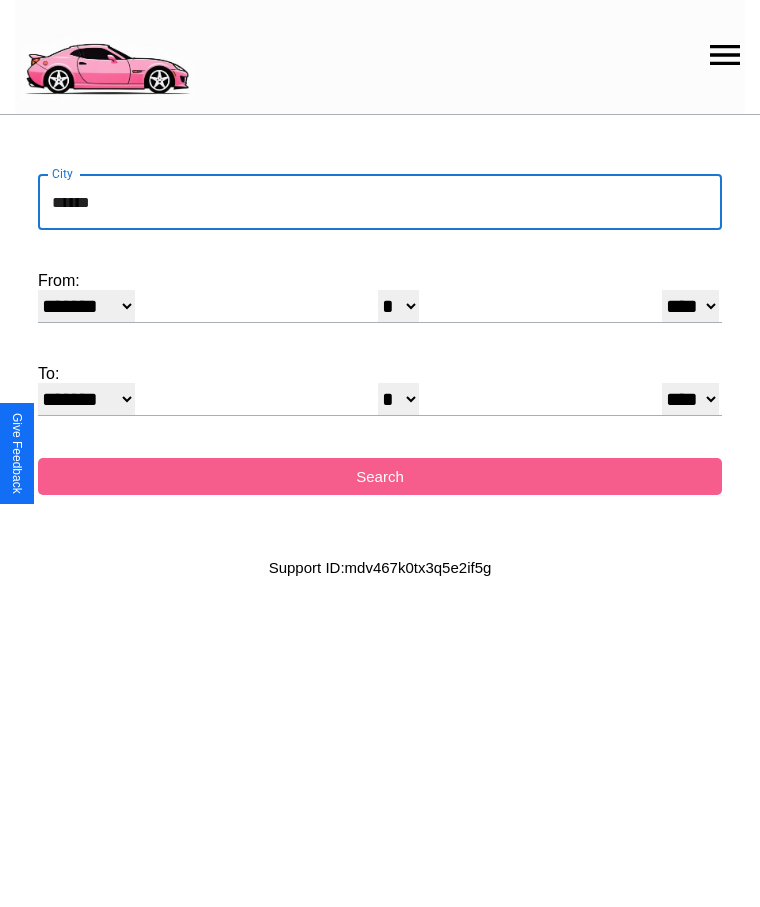 type on "******" 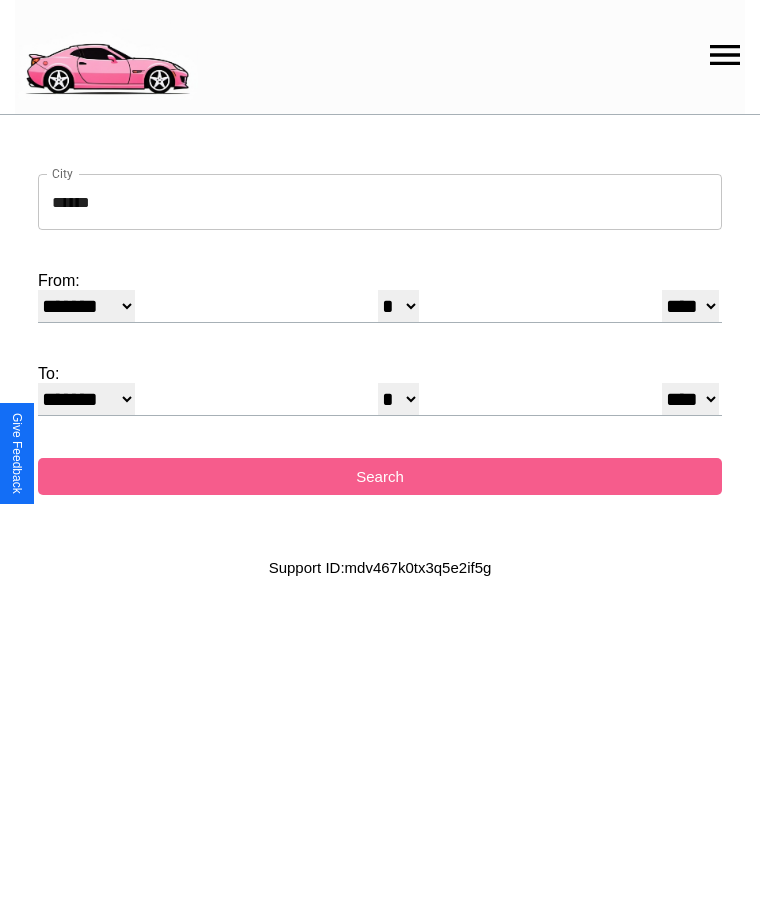 click on "******* ******** ***** ***** *** **** **** ****** ********* ******* ******** ********" at bounding box center (86, 306) 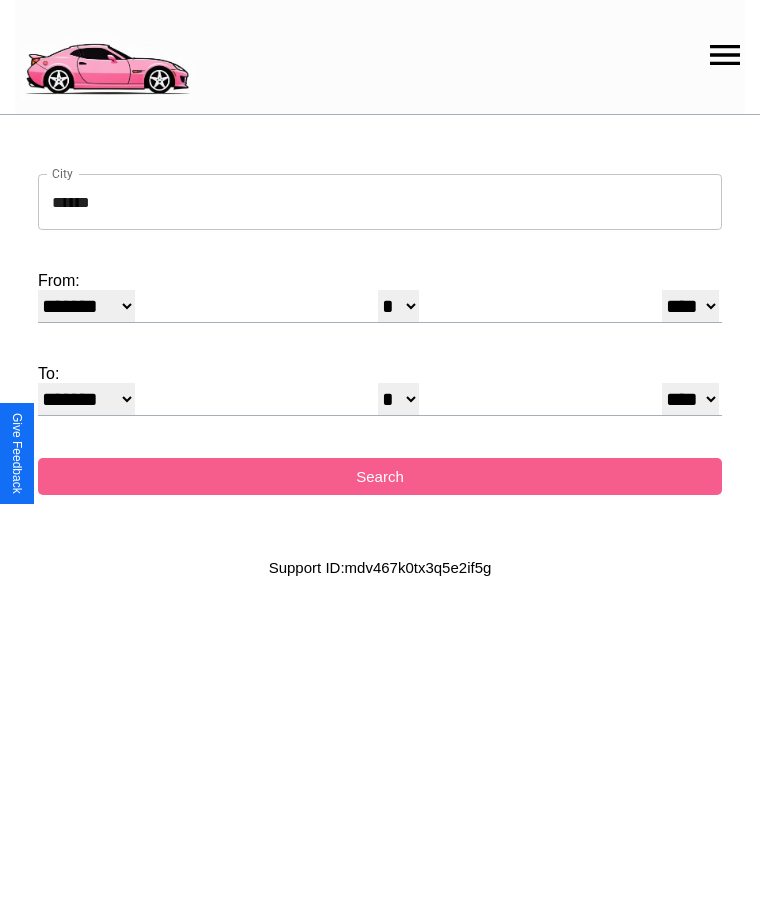 select on "**" 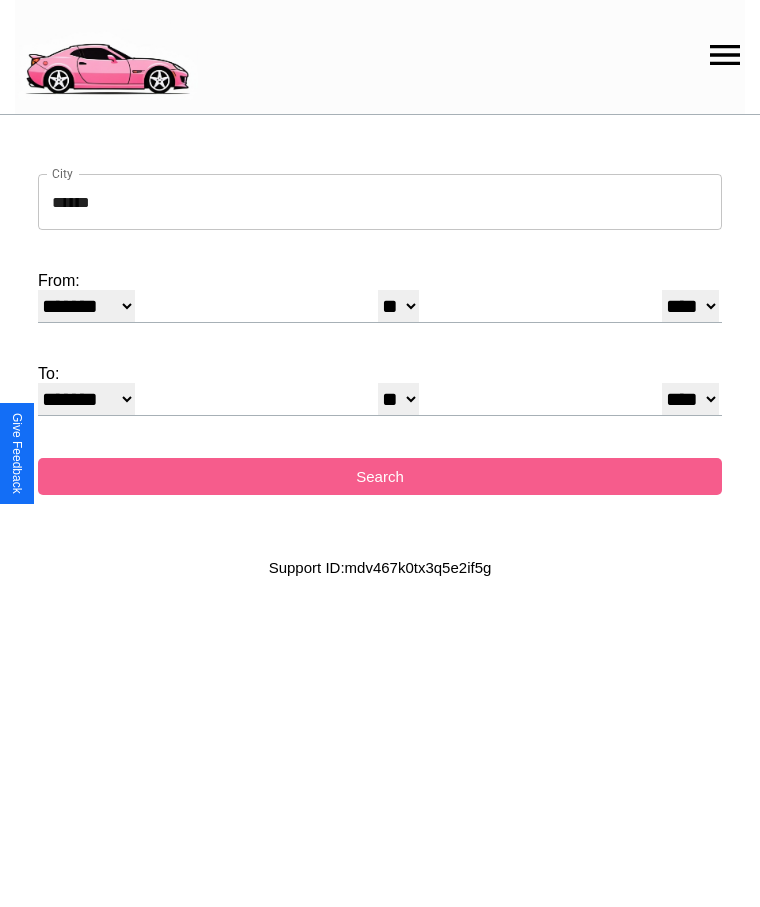 click on "* * * * * * * * * ** ** ** ** ** ** ** ** ** ** ** ** ** ** ** ** ** ** ** ** ** **" at bounding box center (398, 399) 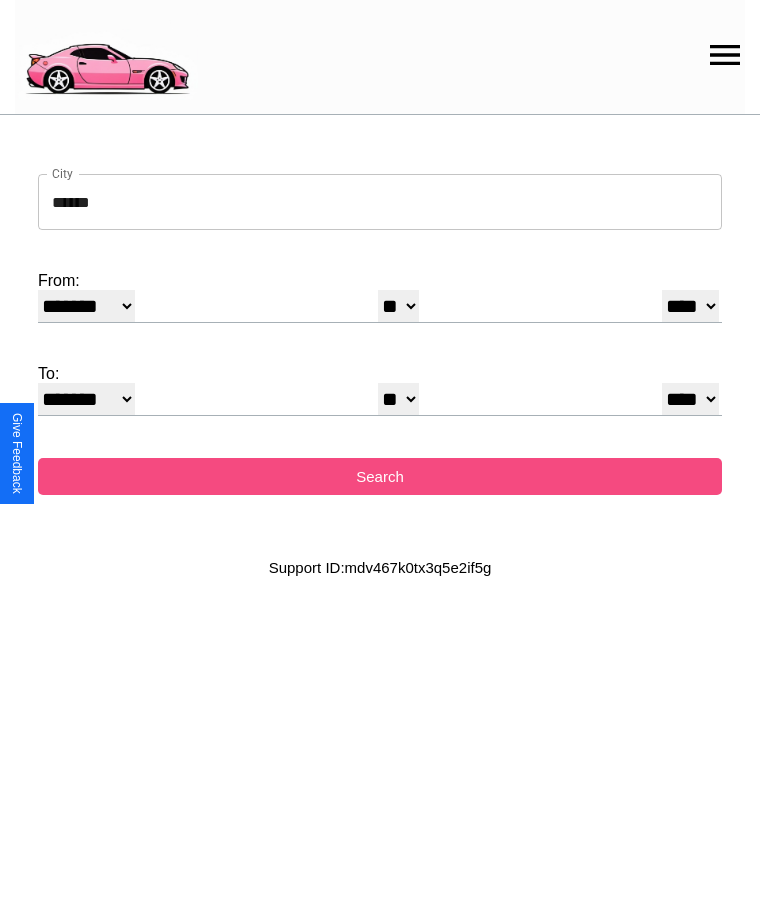 click on "Search" at bounding box center (380, 476) 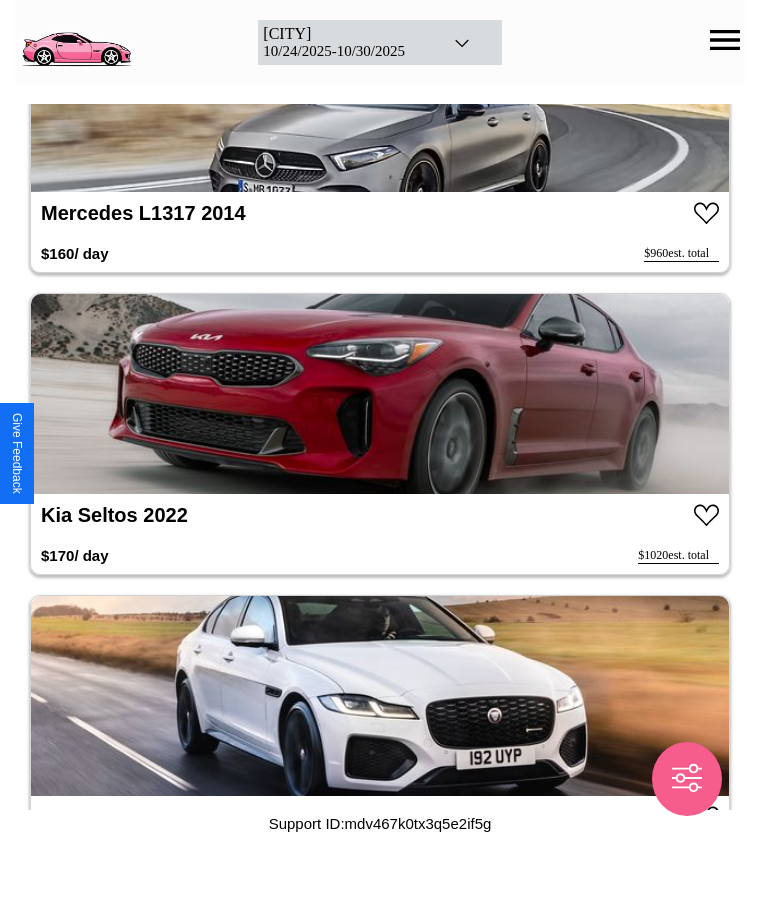 scroll, scrollTop: 3140, scrollLeft: 0, axis: vertical 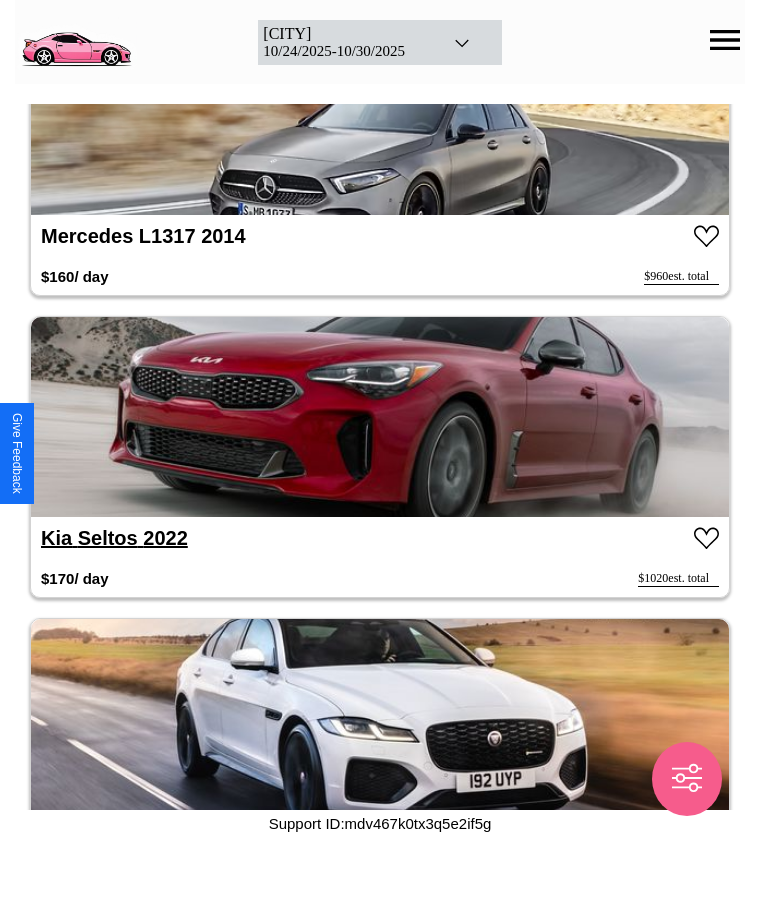 click on "Kia   Seltos   2022" at bounding box center [114, 538] 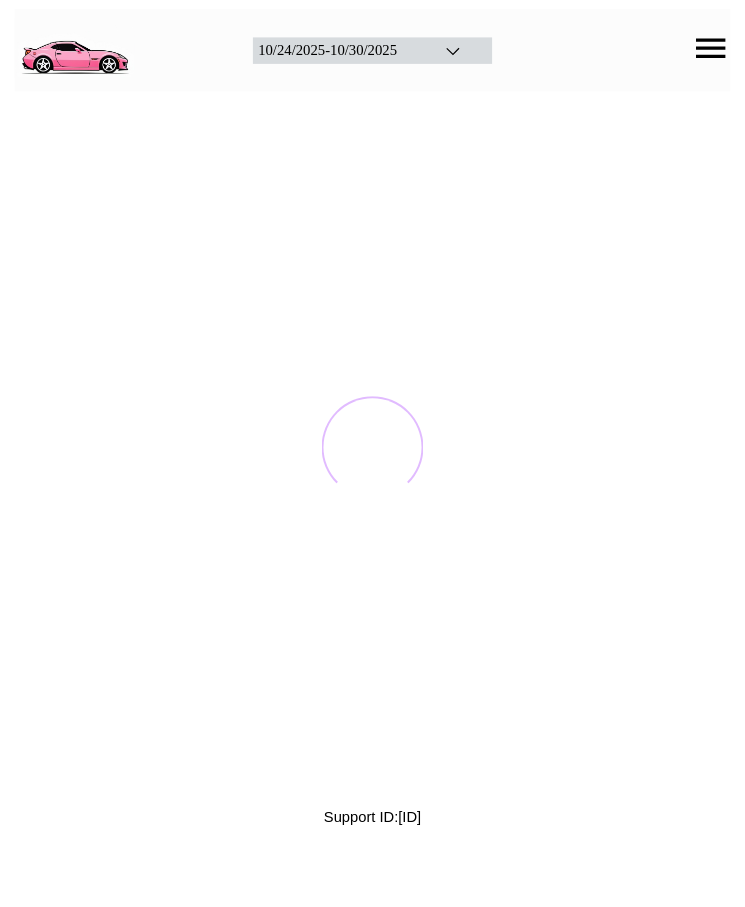scroll, scrollTop: 0, scrollLeft: 0, axis: both 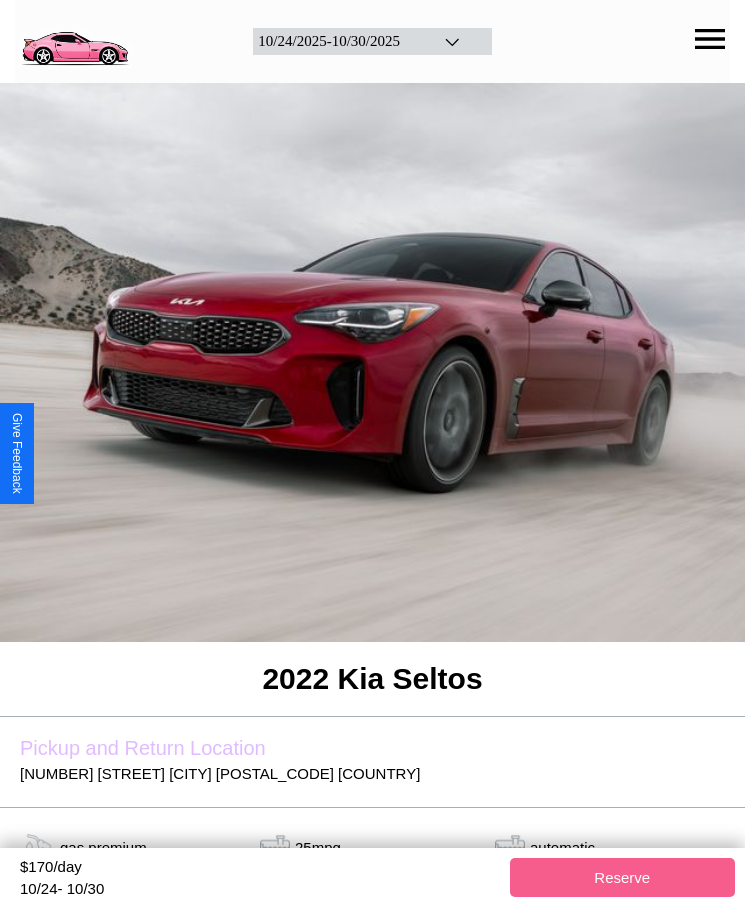 click on "$ 170 /day" at bounding box center [260, 869] 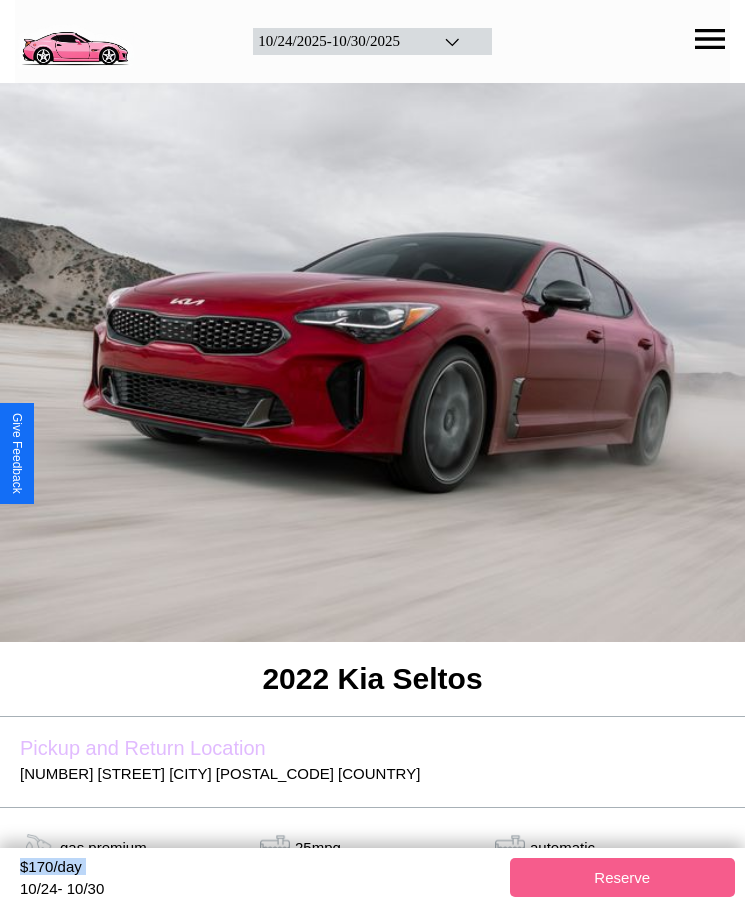 click on "$ 170 /day" at bounding box center [260, 869] 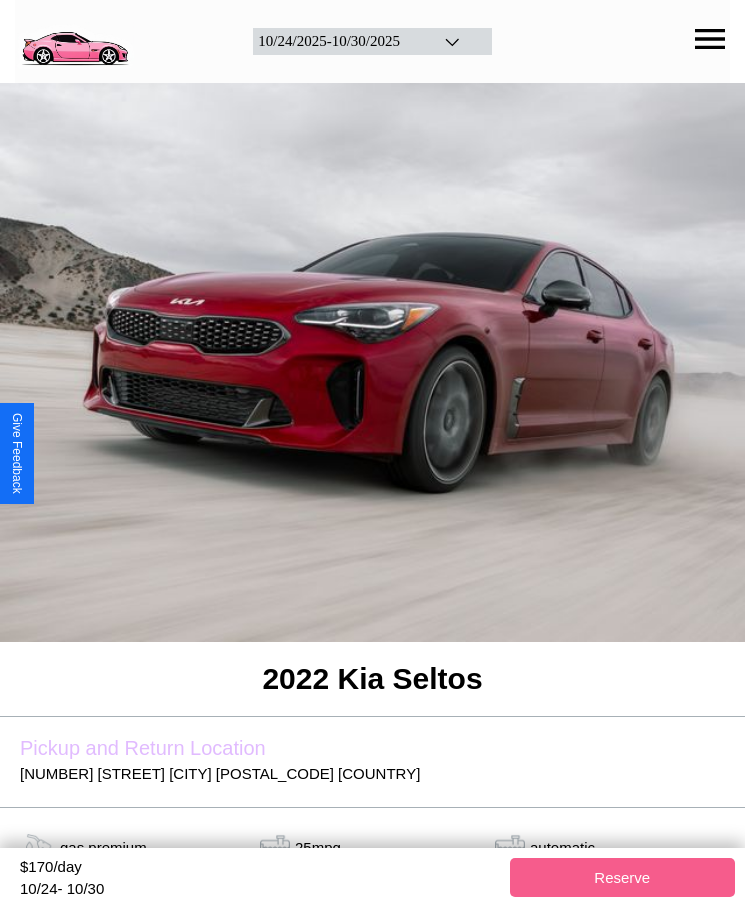click on "$ 170 /day" at bounding box center [260, 869] 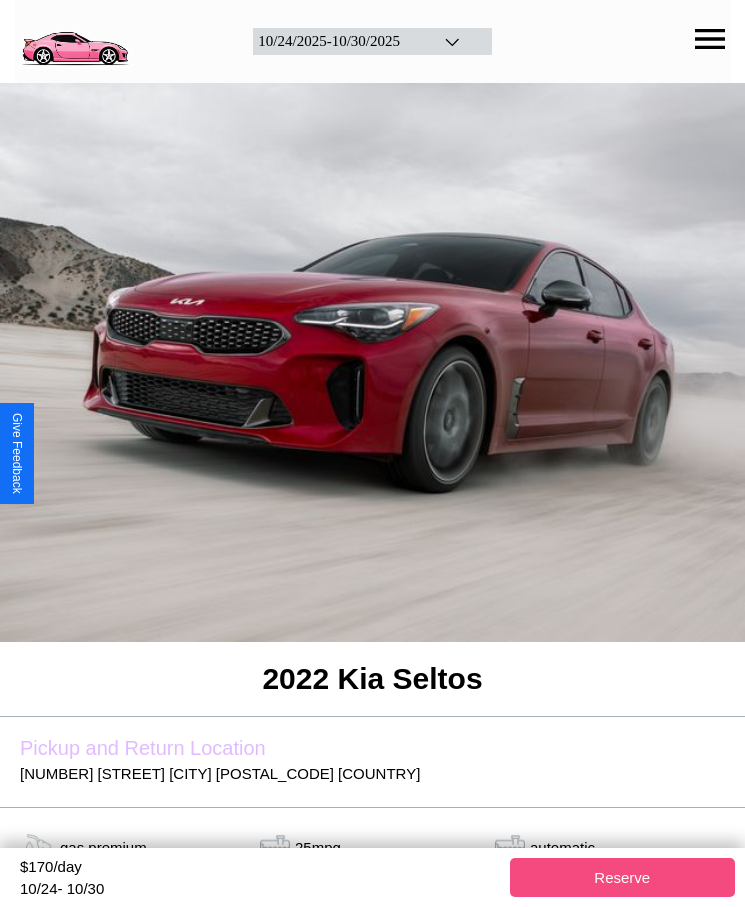 click on "Reserve" at bounding box center (623, 877) 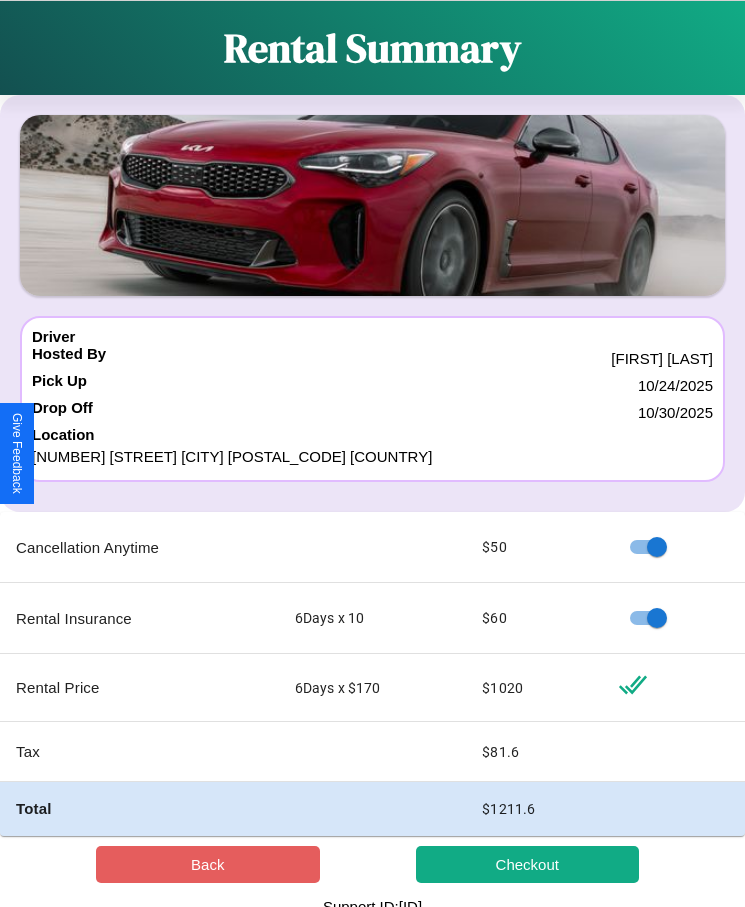 scroll, scrollTop: 13, scrollLeft: 0, axis: vertical 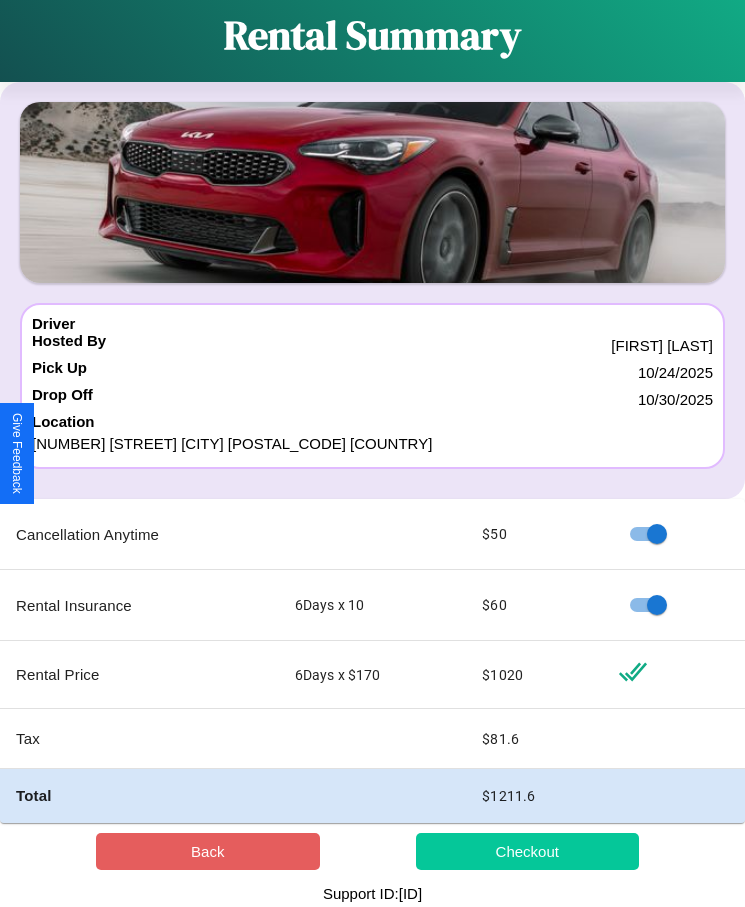 click on "Checkout" at bounding box center (528, 851) 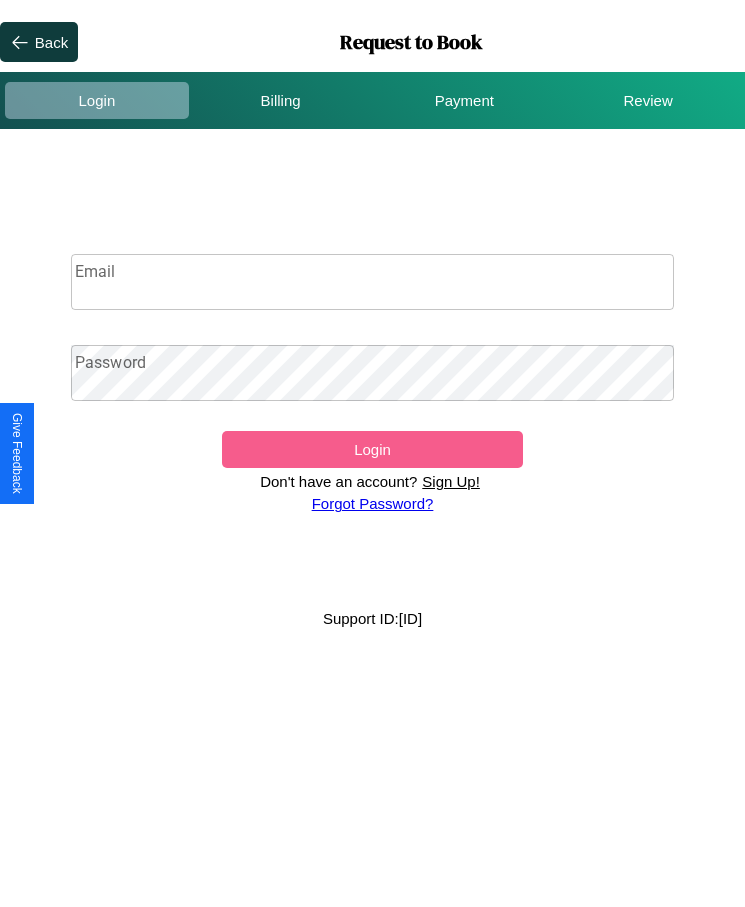 scroll, scrollTop: 0, scrollLeft: 0, axis: both 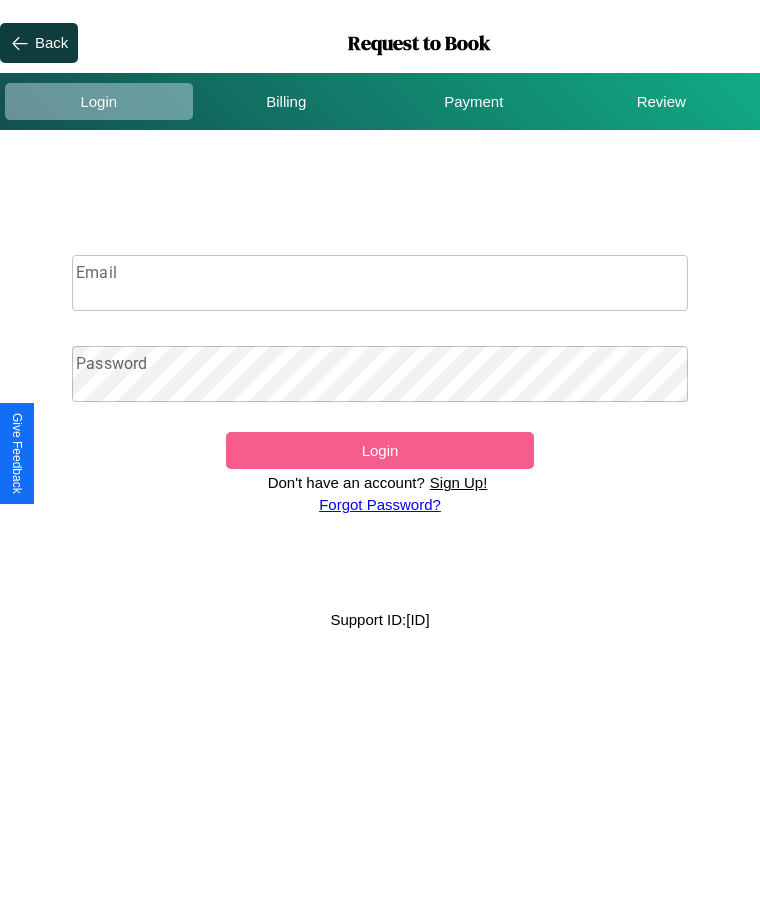 click on "Email" at bounding box center [380, 283] 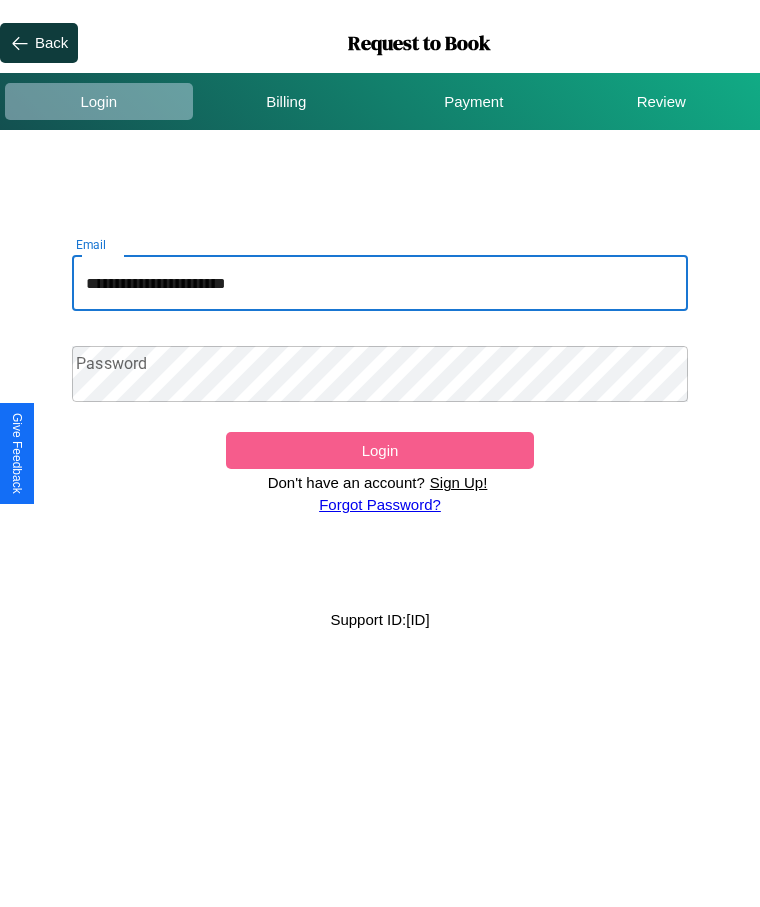 type on "**********" 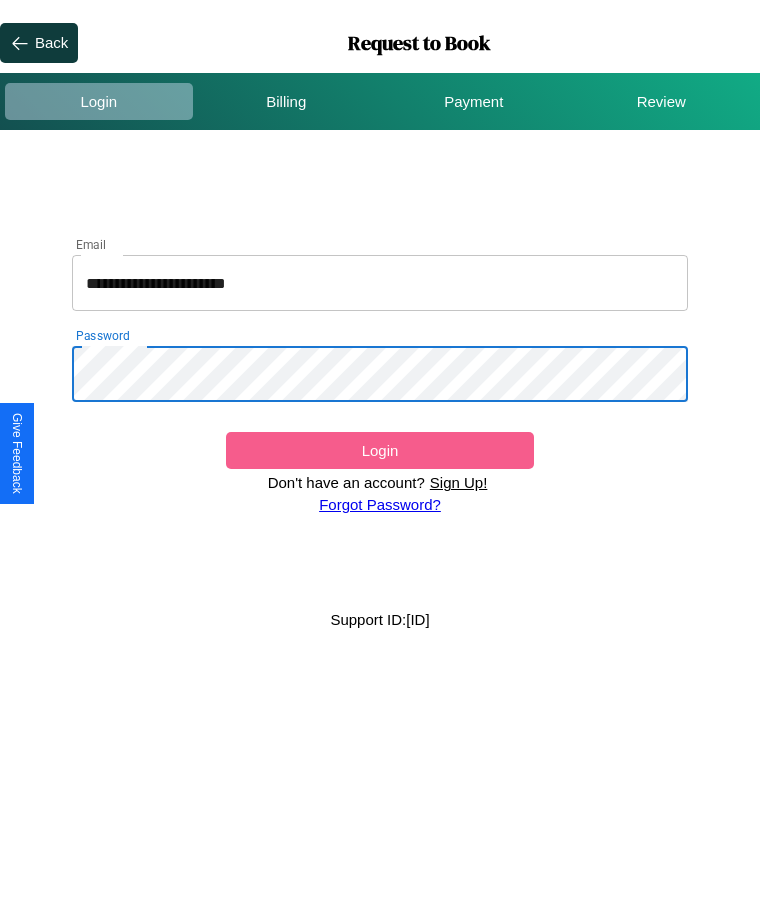 click on "Login" at bounding box center [380, 450] 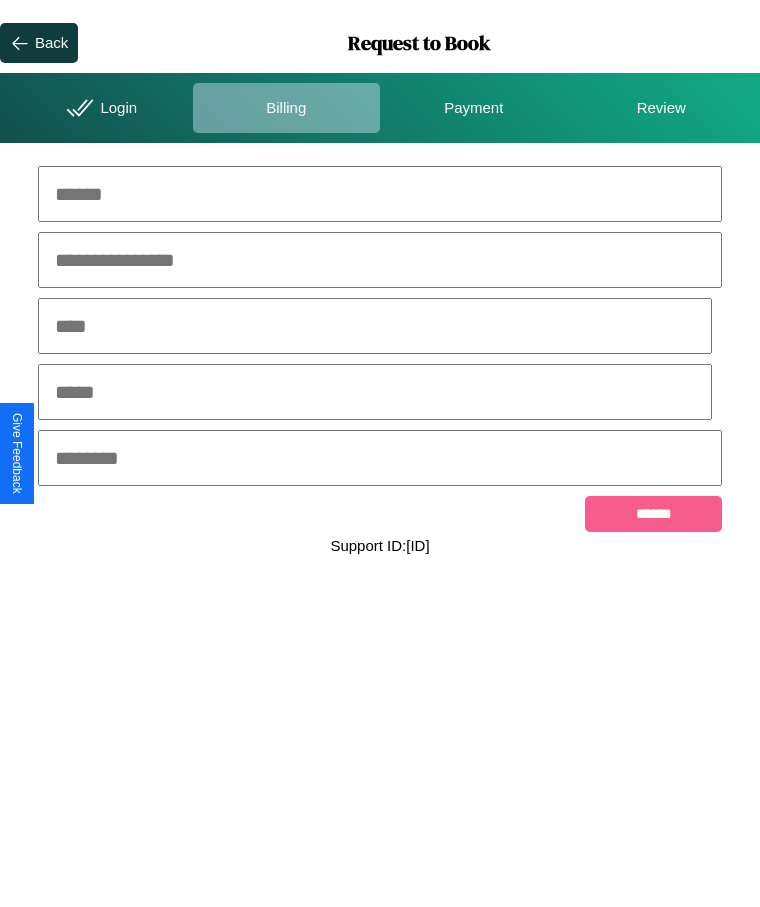 click at bounding box center (380, 194) 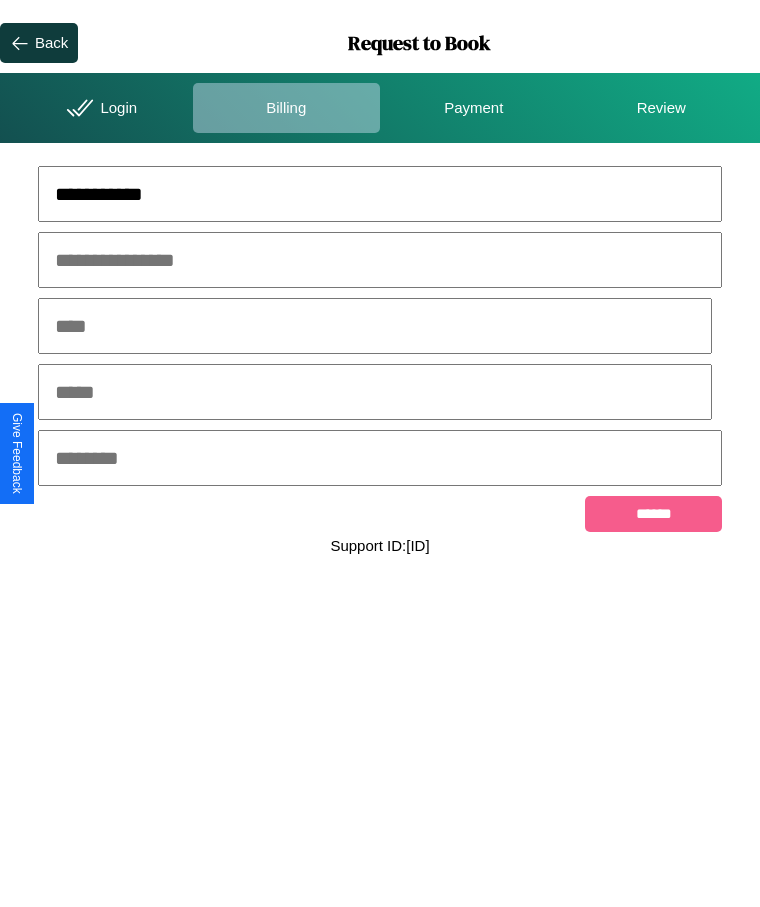 type on "**********" 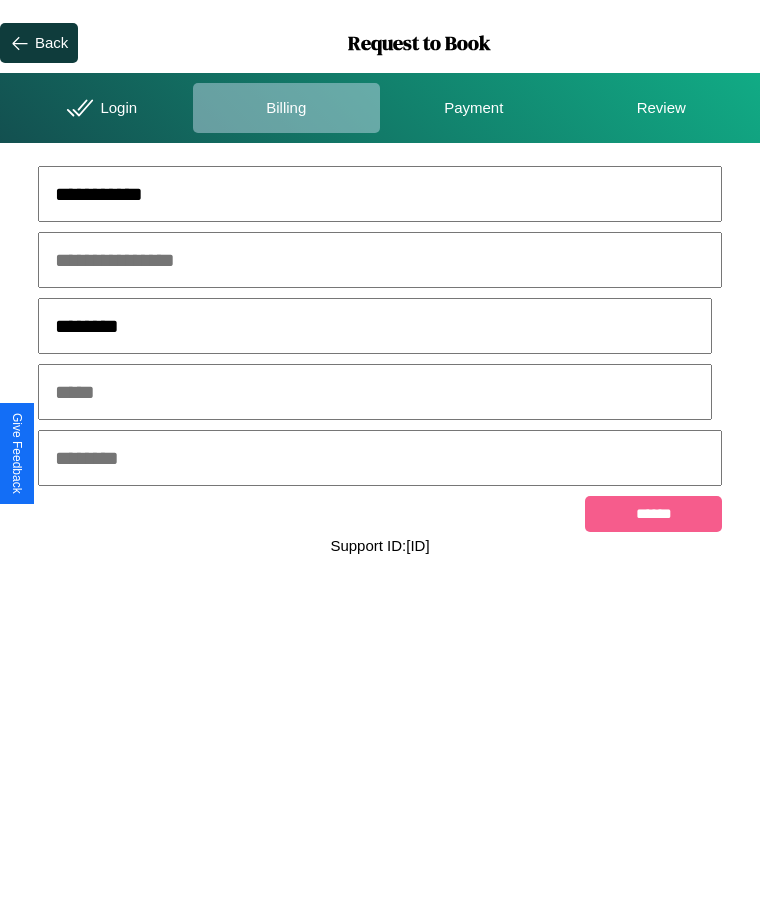 type on "********" 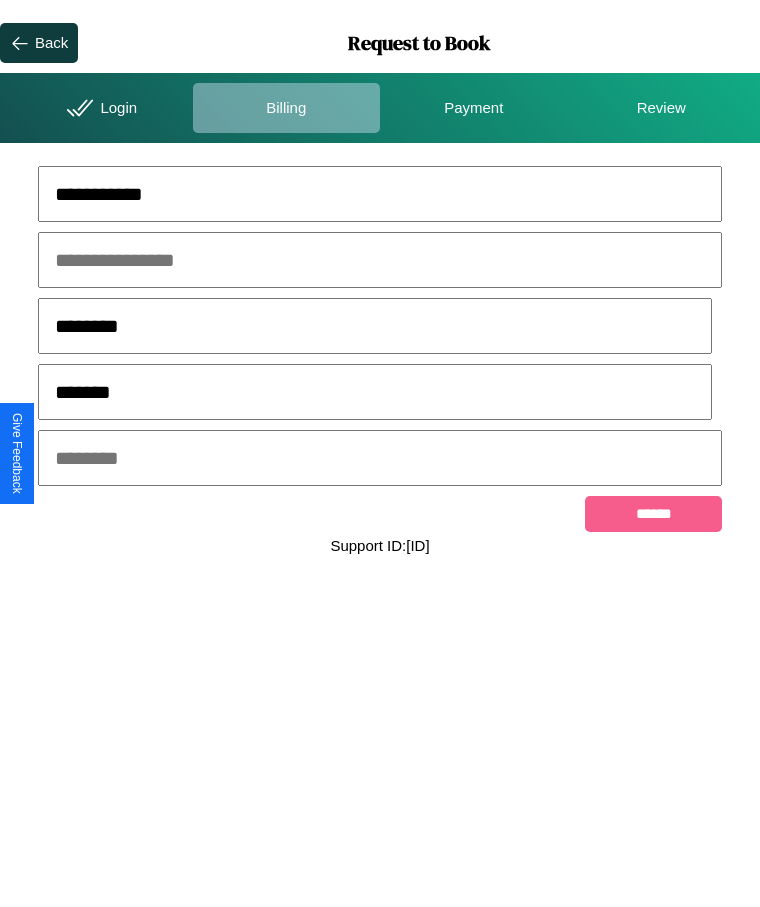 type on "*******" 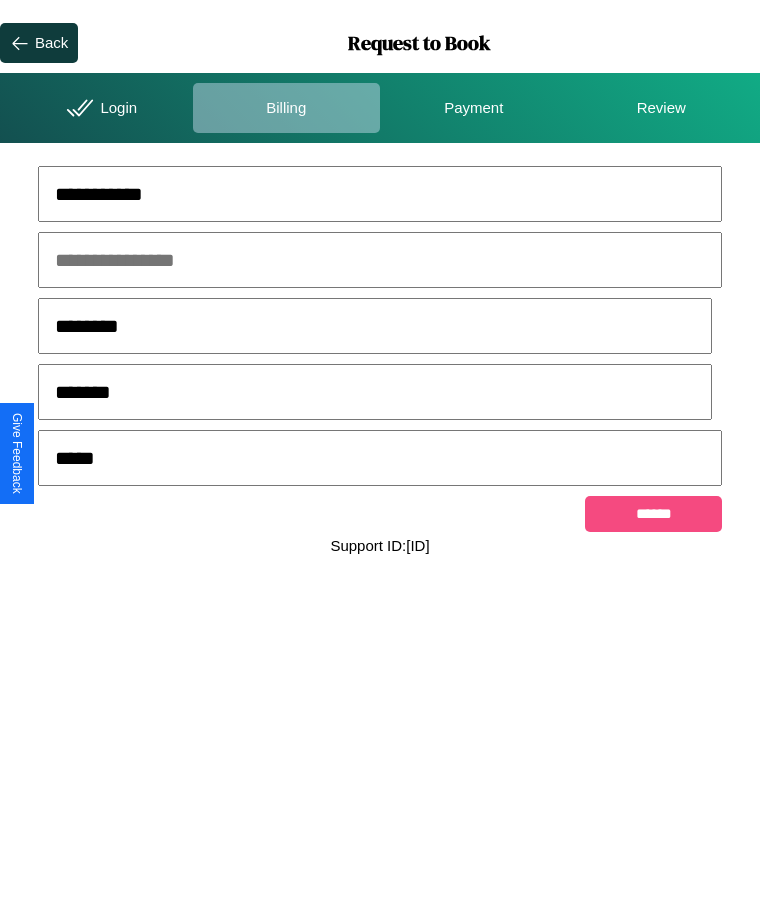 type on "*****" 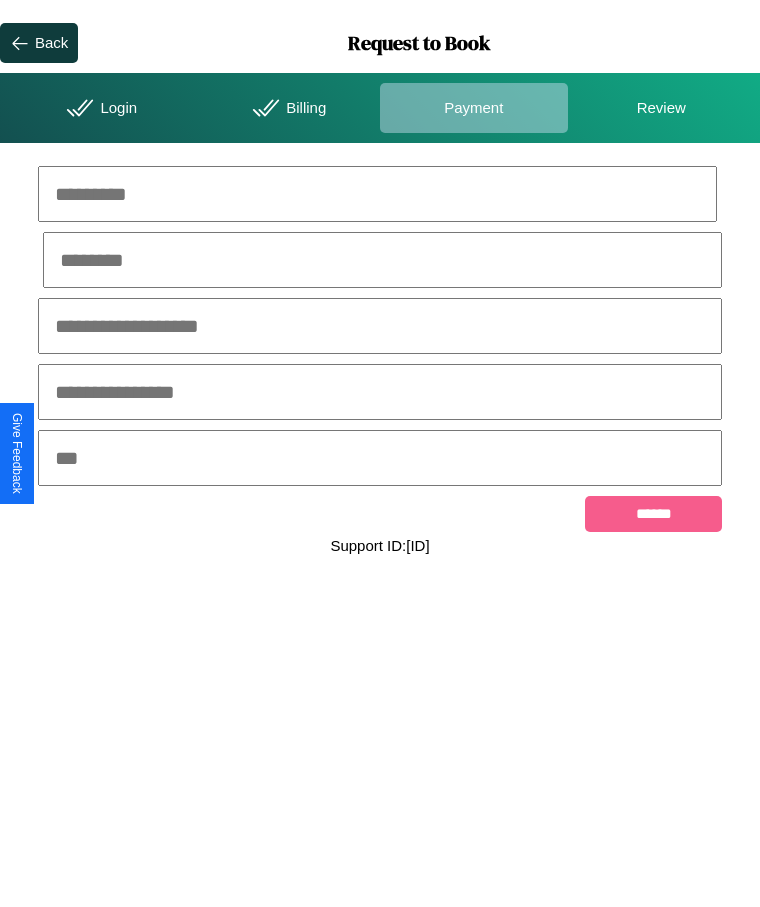 click at bounding box center [377, 194] 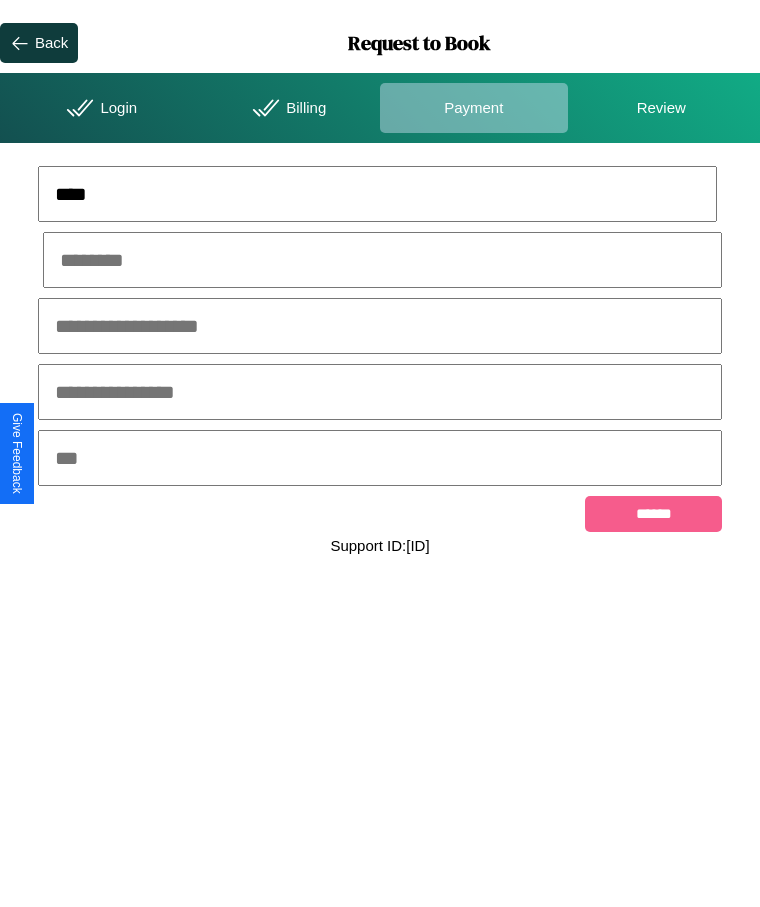 type on "****" 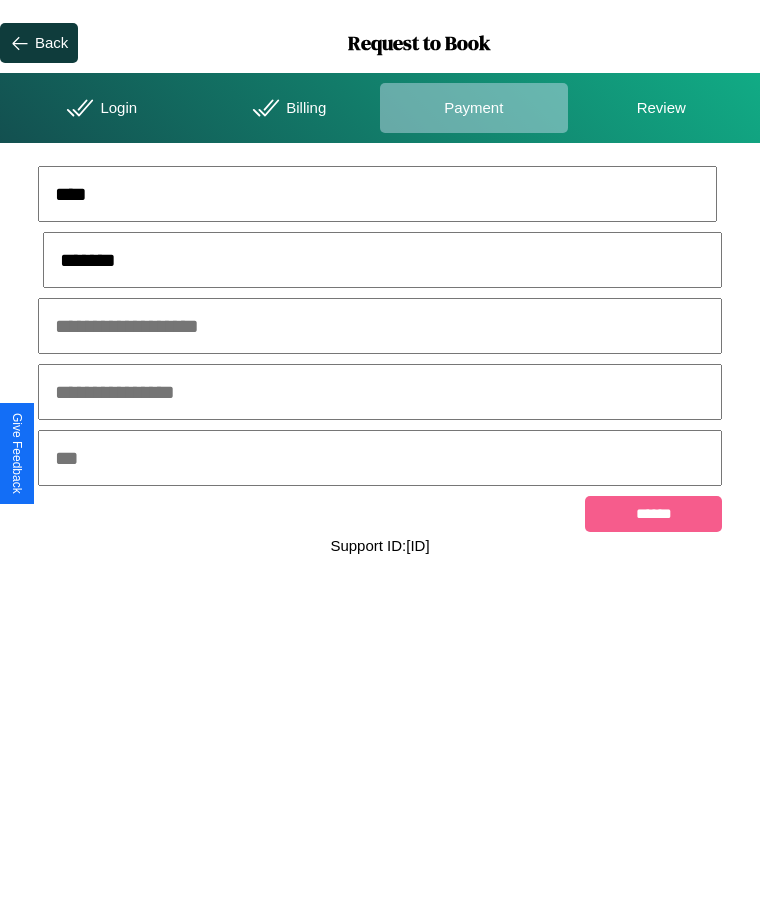 type on "*******" 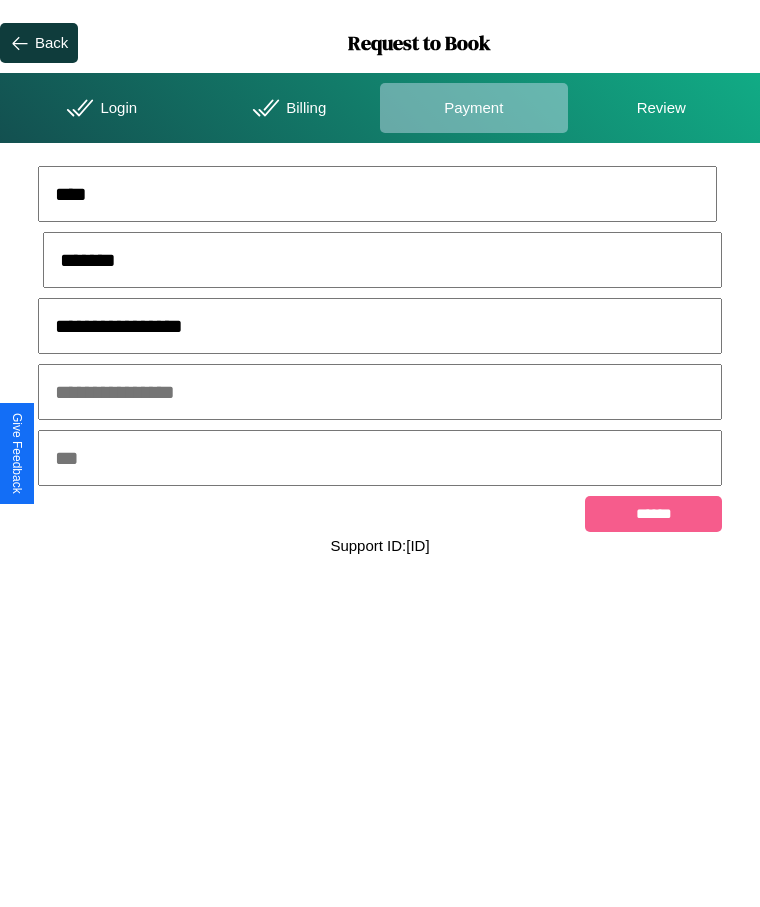 type on "**********" 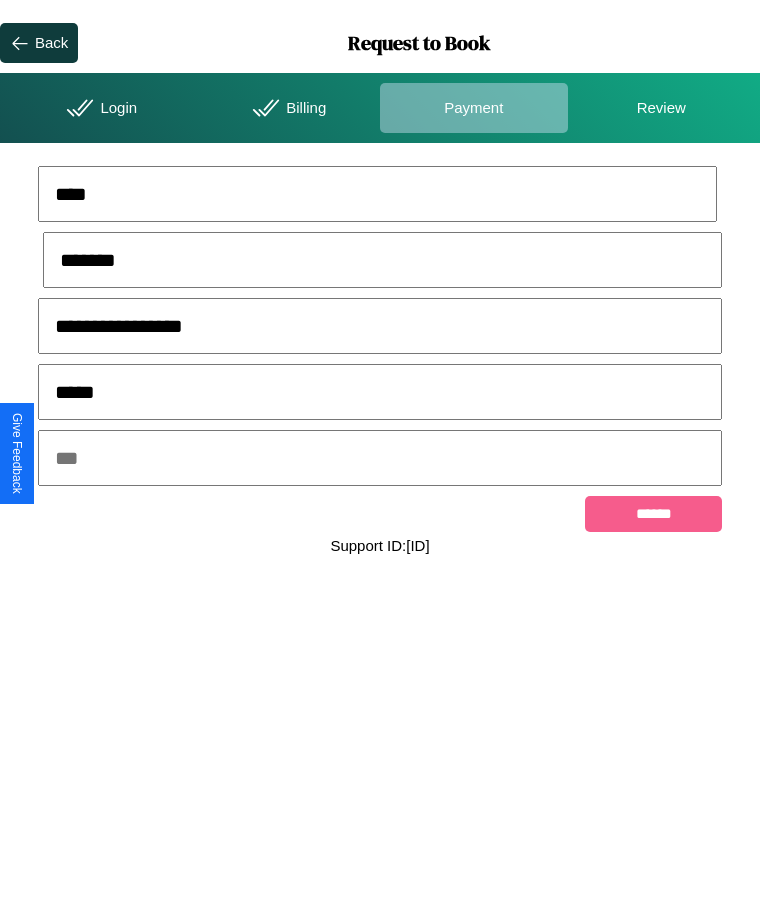 type on "*****" 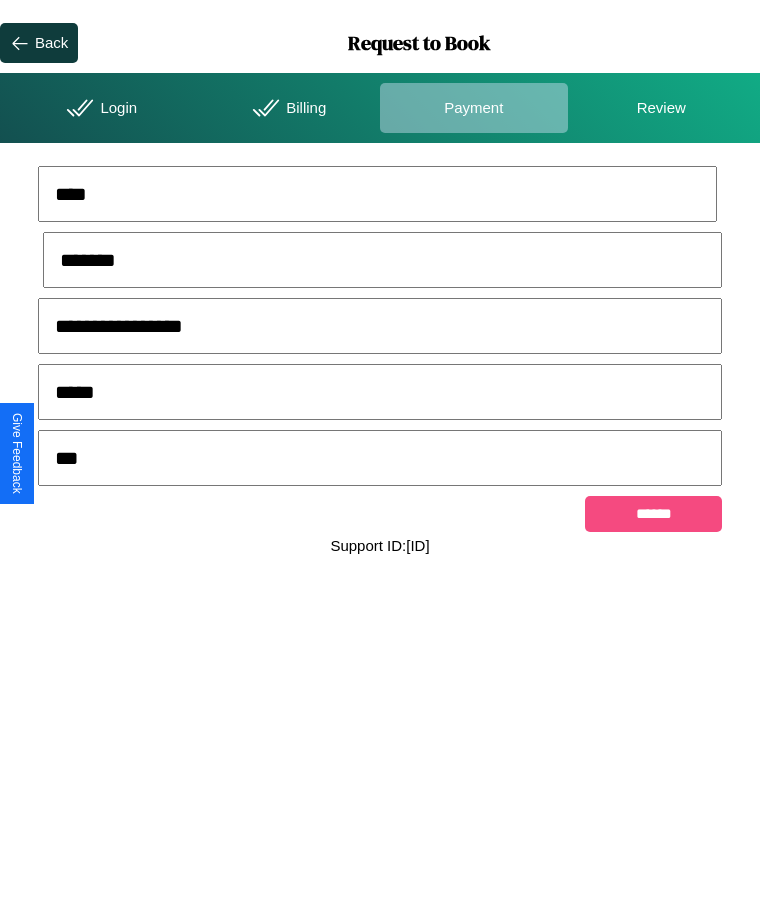 type on "***" 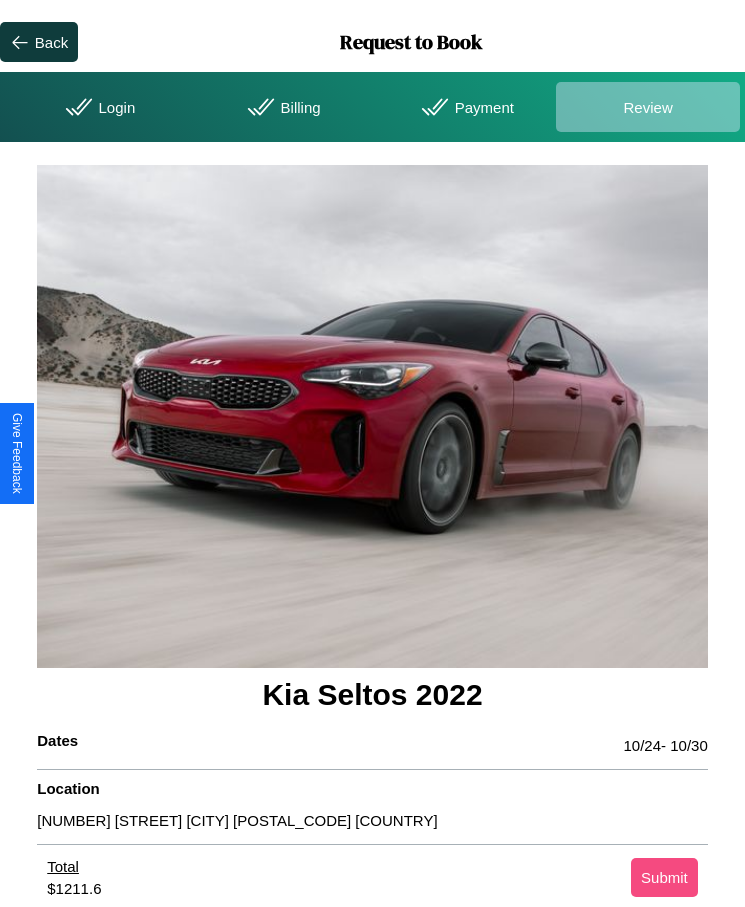 click on "Submit" at bounding box center [664, 877] 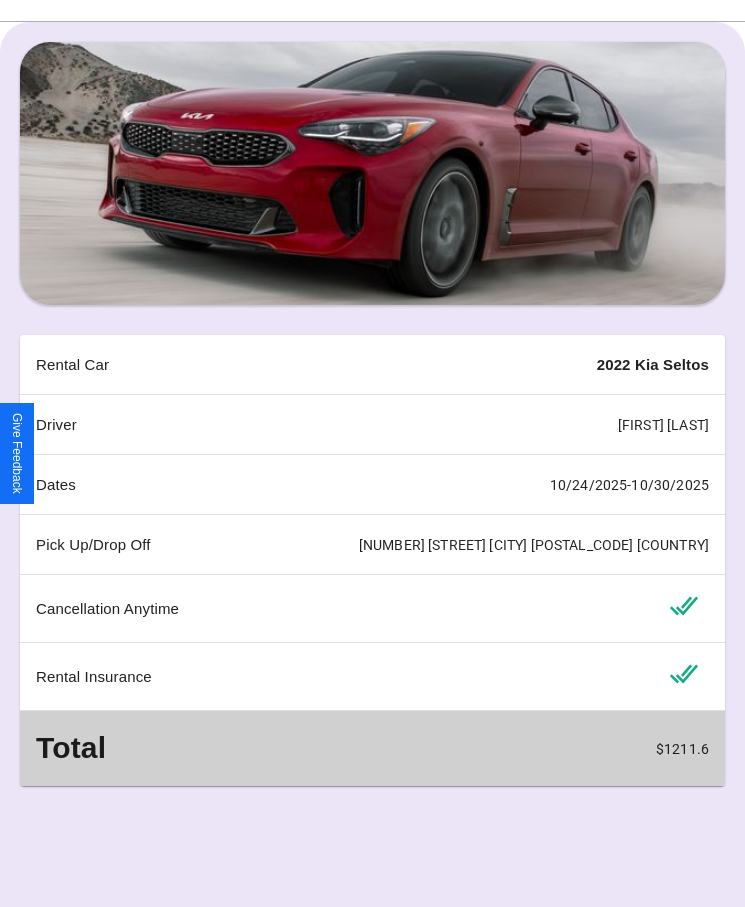 scroll, scrollTop: 162, scrollLeft: 0, axis: vertical 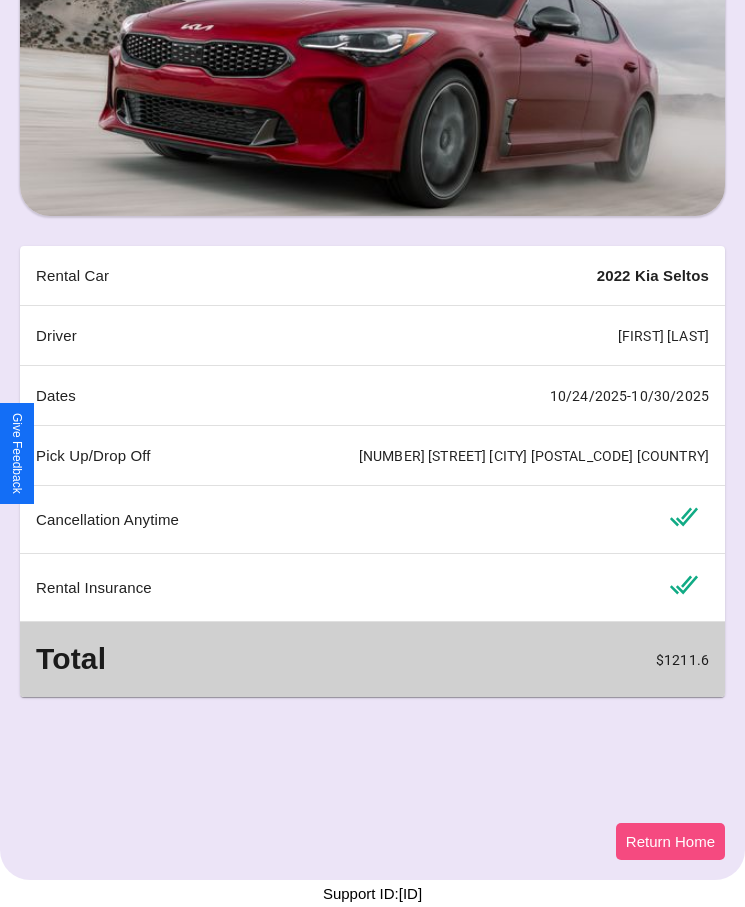 click on "Return Home" at bounding box center (670, 841) 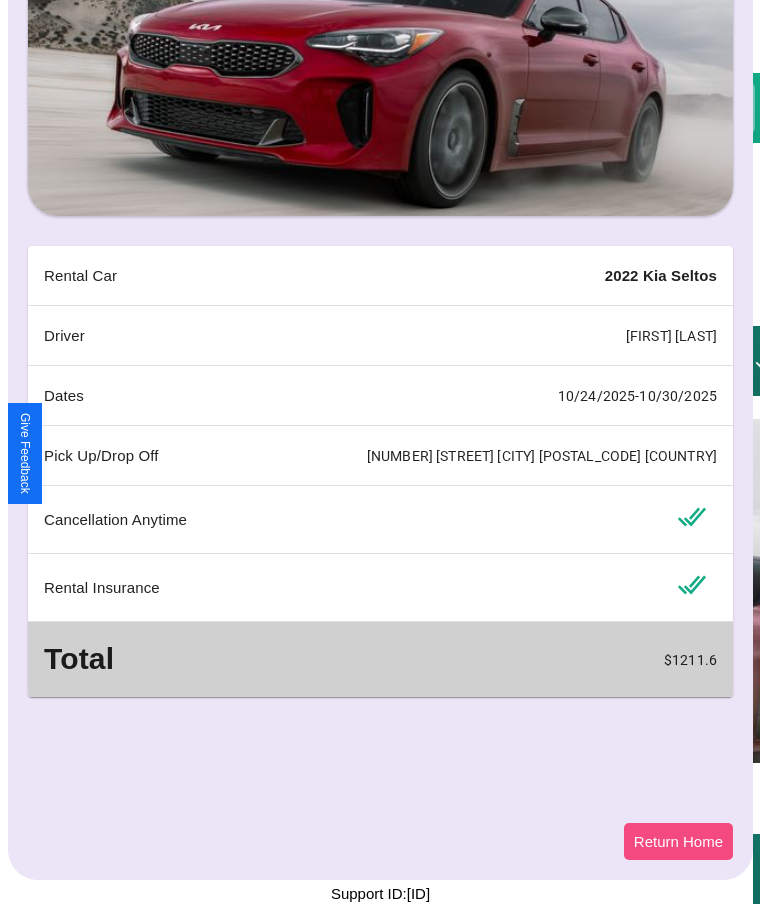 scroll, scrollTop: 0, scrollLeft: 0, axis: both 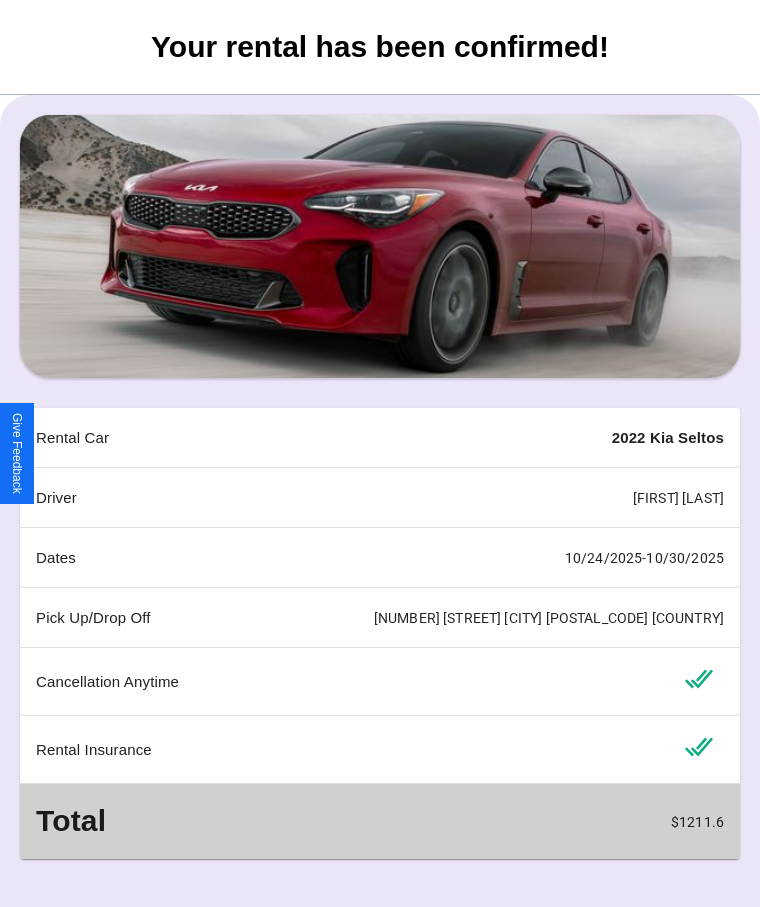 select on "**" 